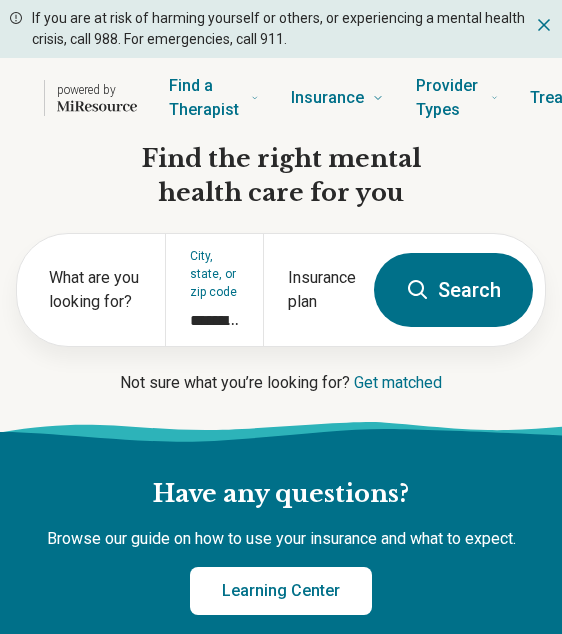 scroll, scrollTop: 0, scrollLeft: 0, axis: both 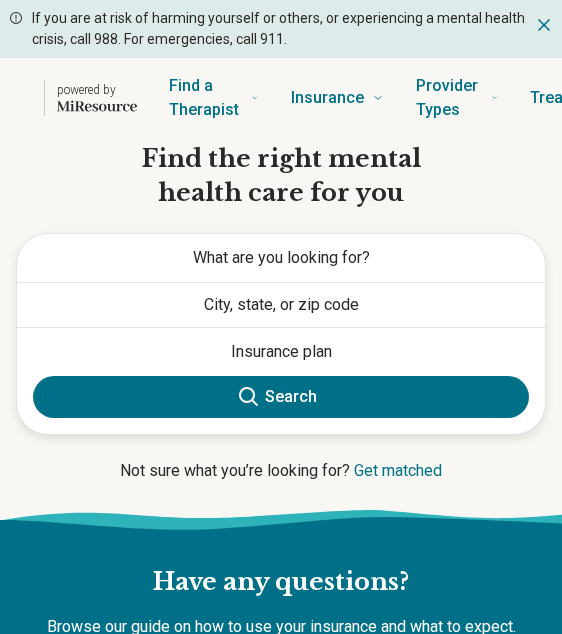 click on "What are you looking for?" at bounding box center [281, 257] 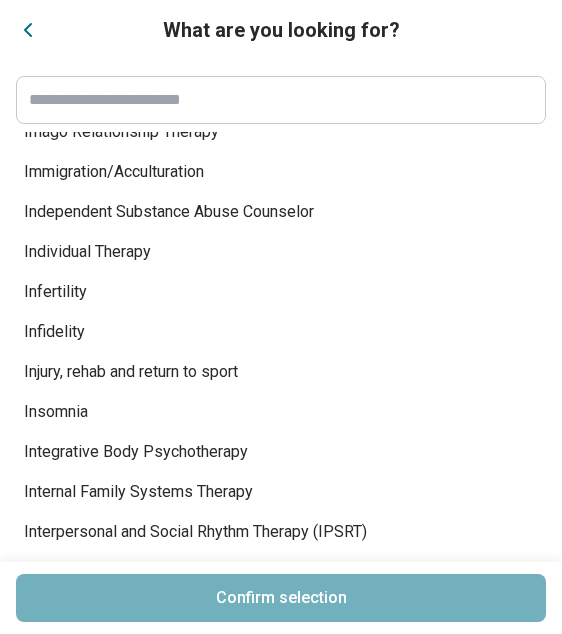click at bounding box center (281, 100) 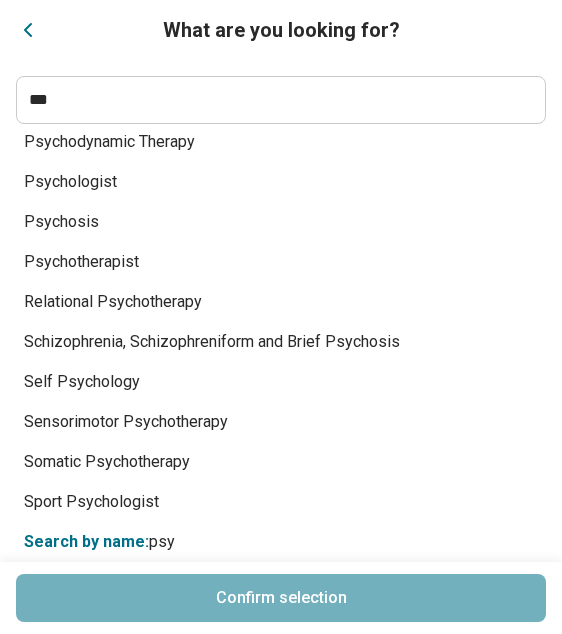 scroll, scrollTop: 890, scrollLeft: 0, axis: vertical 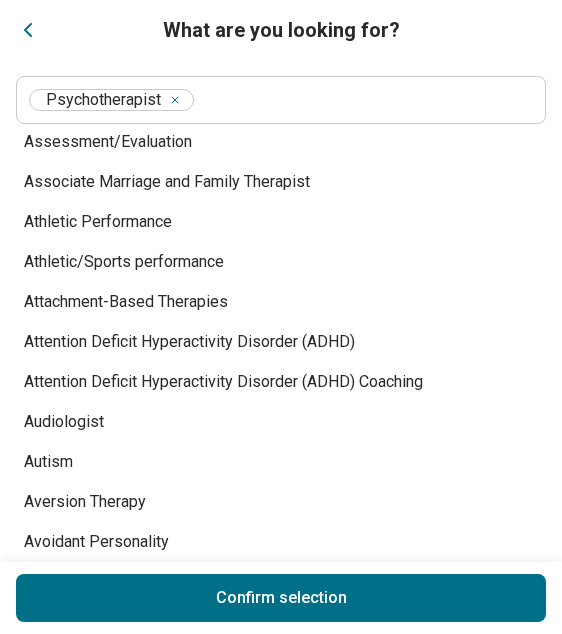 click on "Athletic/Sports performance" at bounding box center (269, 262) 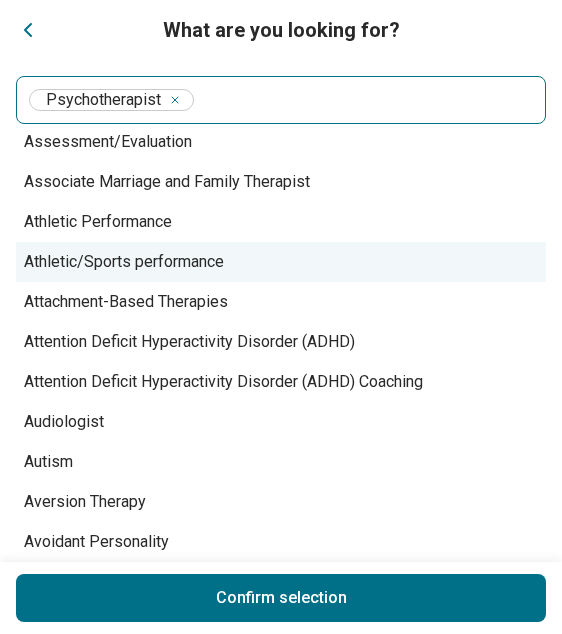 click on "Psychotherapist" at bounding box center (281, 100) 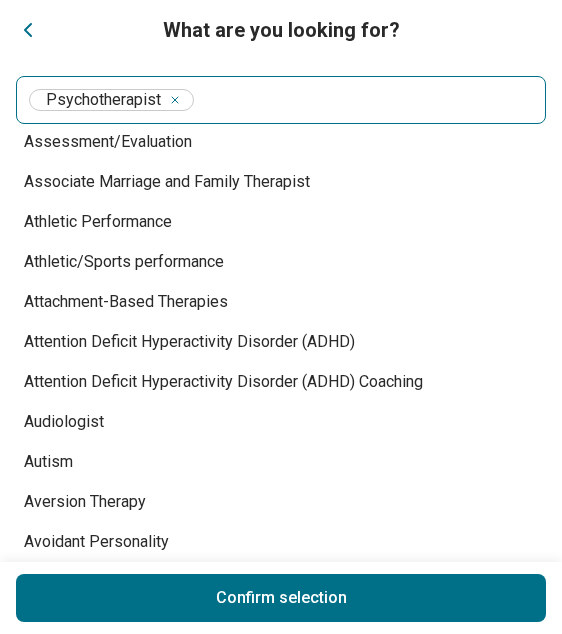 click at bounding box center (365, 100) 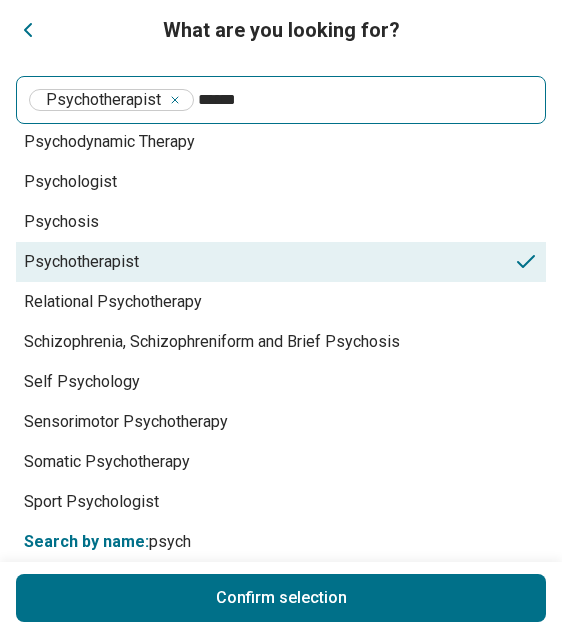 scroll, scrollTop: 770, scrollLeft: 0, axis: vertical 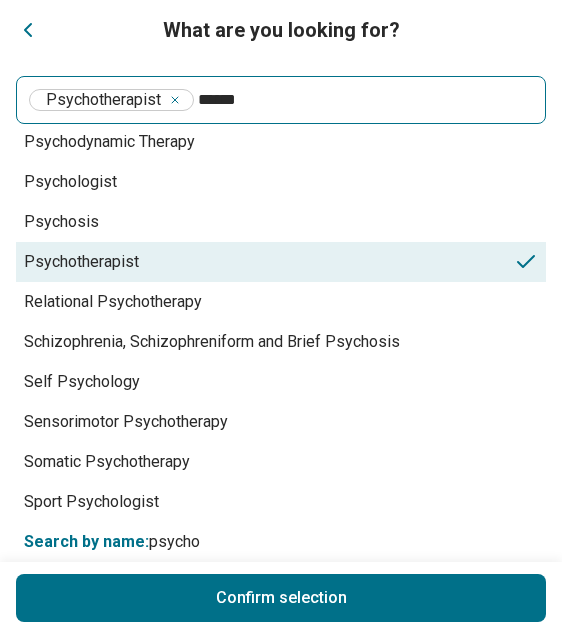 type on "******" 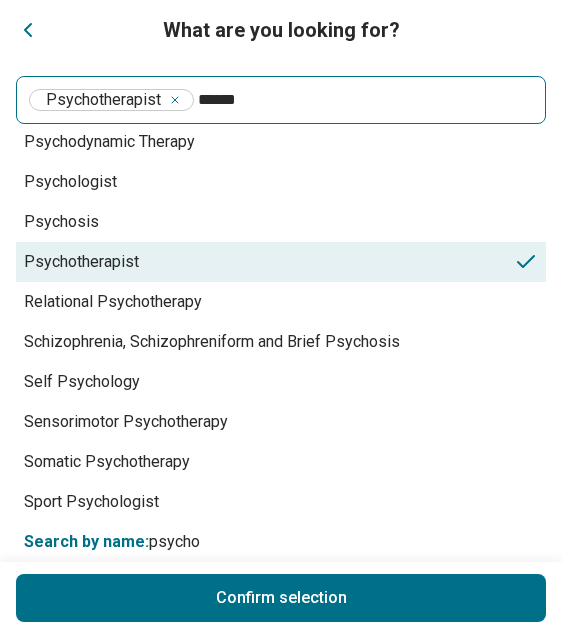 type 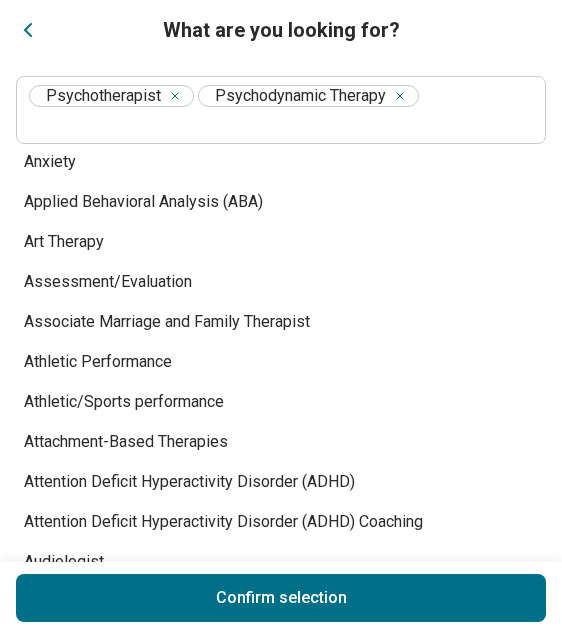 click on "What are you looking for? Psychotherapist Psychodynamic Therapy 12-Step Facilitation Abuse Academic Coaching Academic Concerns Academy of Certified Social Workers License (ACSW) Accelerated Resolution Therapy Acceptance and Commitment Therapy (ACT) ADHD Evaluation Adlerian Adoption Advanced Practice Registered Nurse (APRN) Aggression Replacement Training Aging Alcohol Use Anger Issues Anger Management Animal-Assisted Therapy Anorexia Nervosa Antisocial Personality Anxiety Applied Behavioral Analysis (ABA) Art Therapy Assessment/Evaluation Associate Marriage and Family Therapist Athletic Performance Athletic/Sports performance Attachment-Based Therapies Attention Deficit Hyperactivity Disorder (ADHD) Attention Deficit Hyperactivity Disorder (ADHD) Coaching Audiologist Autism Aversion Therapy Avoidant Personality Avoidant/Restrictive Food Intake Disorder Behavior Modification Behavior Therapy Binge-Eating Disorder Biofeedback Bipolar Disorder Board Certified Behavior Analyst (BCBA) Body Image Body Image Therapy" at bounding box center [281, 317] 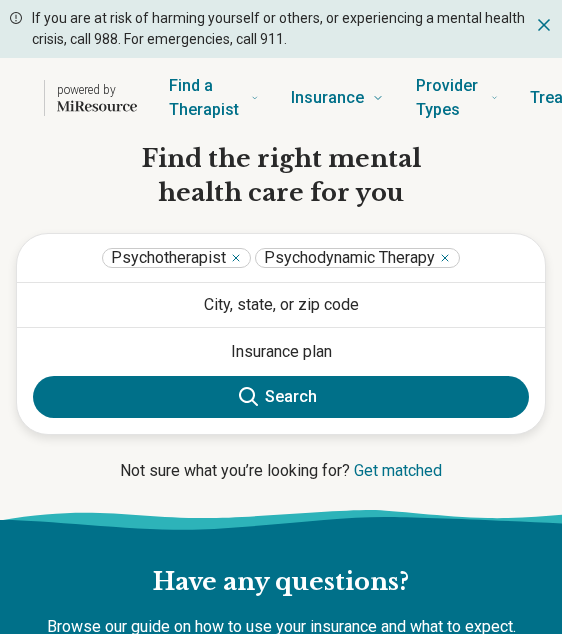 click on "City, state, or zip code" at bounding box center [281, 305] 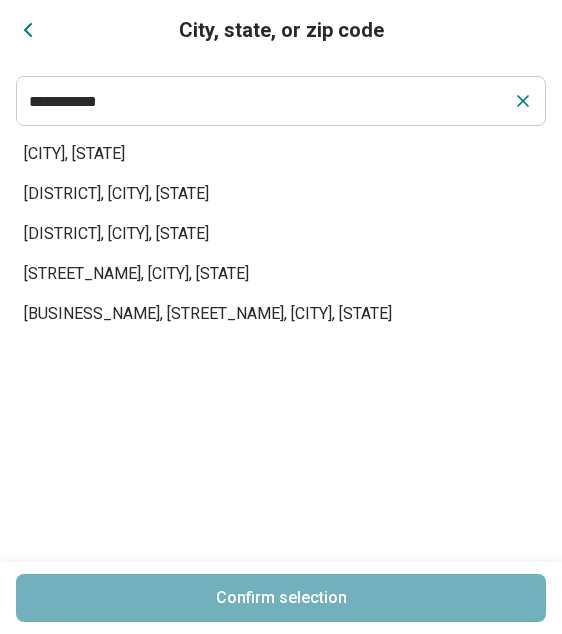 click on "Ghent, Norfolk, VA" at bounding box center [269, 194] 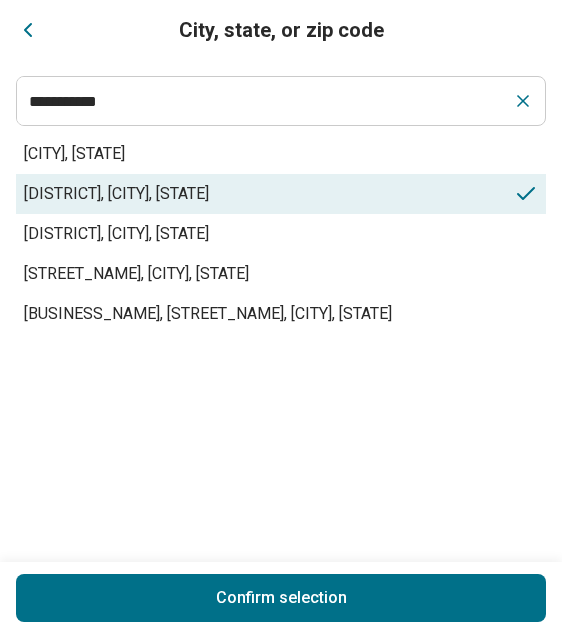 click on "Norfolk, VA" at bounding box center (269, 154) 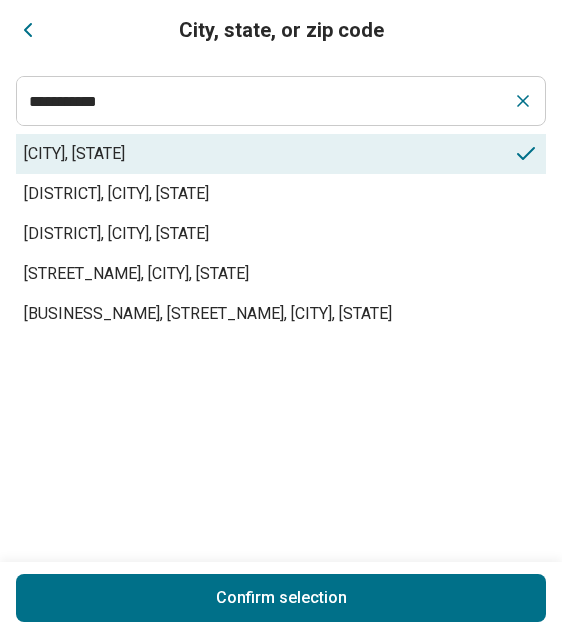 click on "Confirm selection" at bounding box center [281, 598] 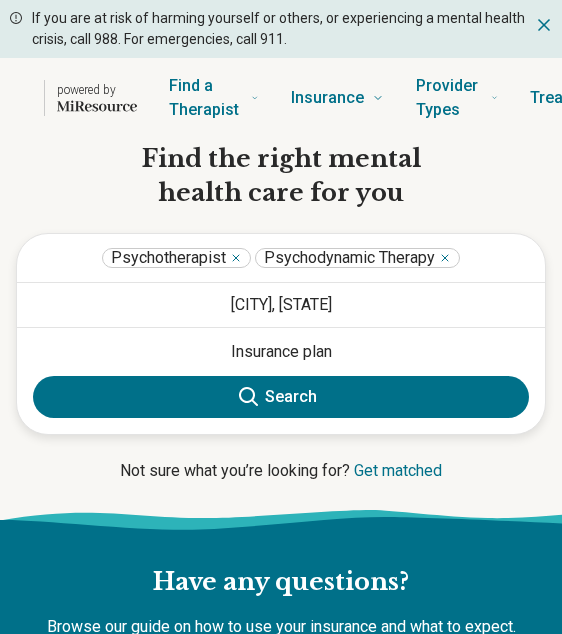 click on "Insurance plan" at bounding box center (281, 352) 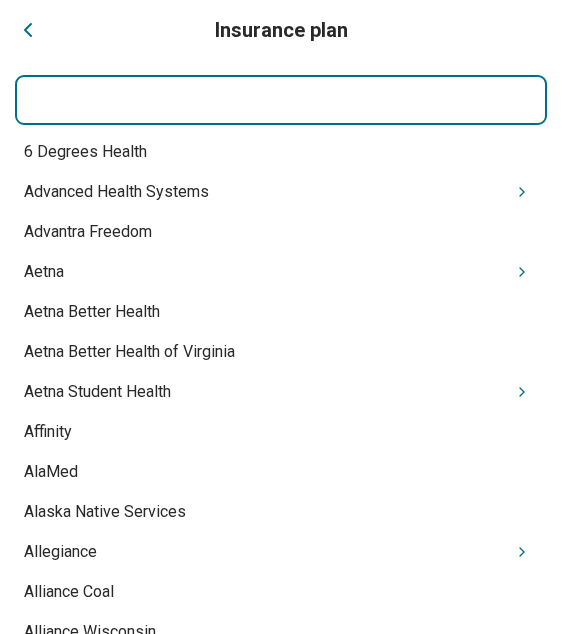 click at bounding box center (281, 100) 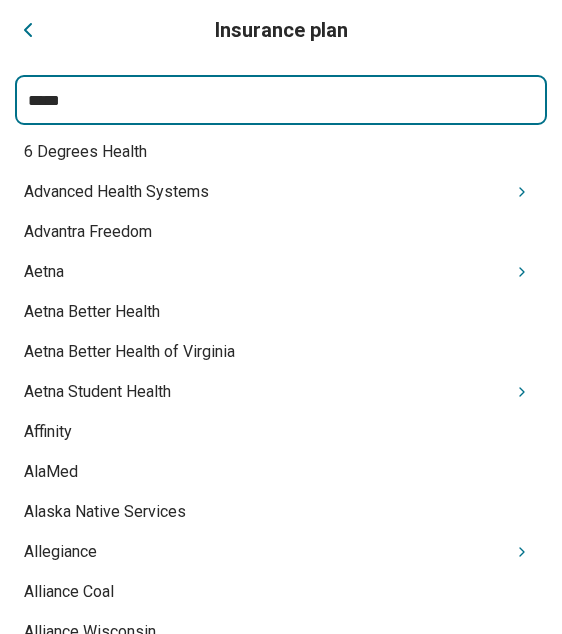 type on "******" 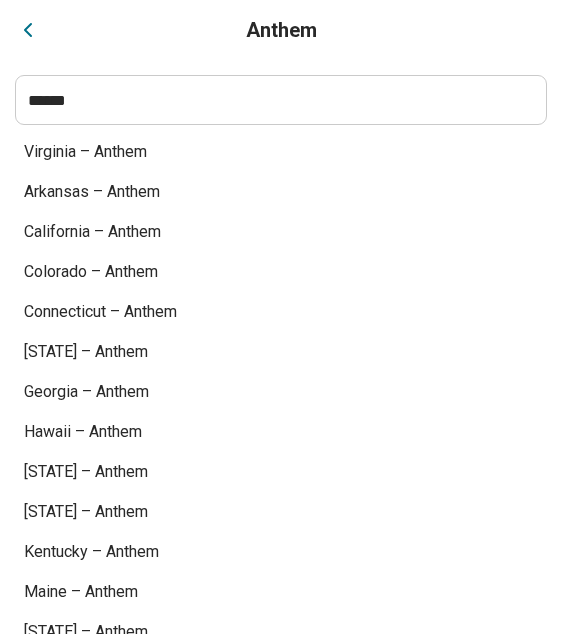 scroll, scrollTop: 0, scrollLeft: 0, axis: both 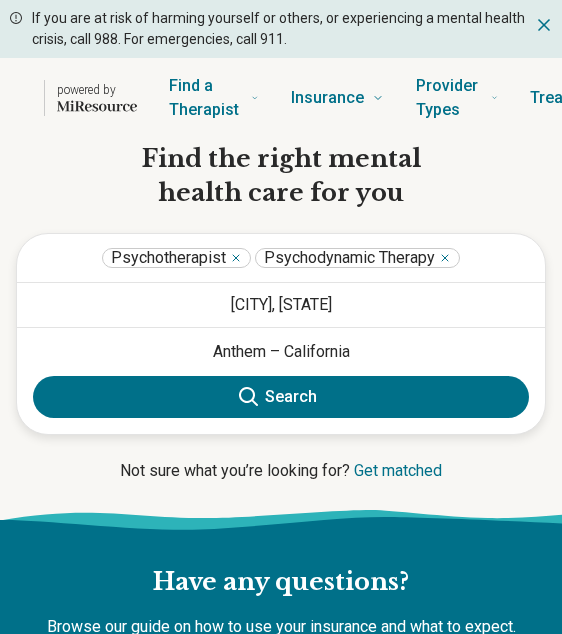 click on "Search" at bounding box center [281, 397] 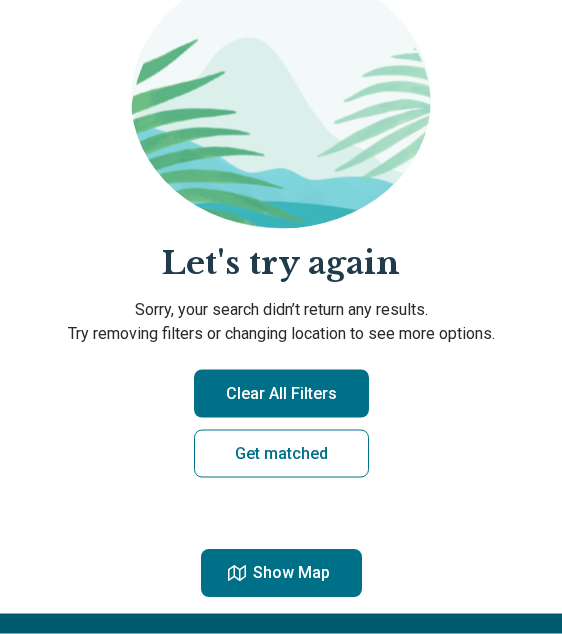 scroll, scrollTop: 280, scrollLeft: 0, axis: vertical 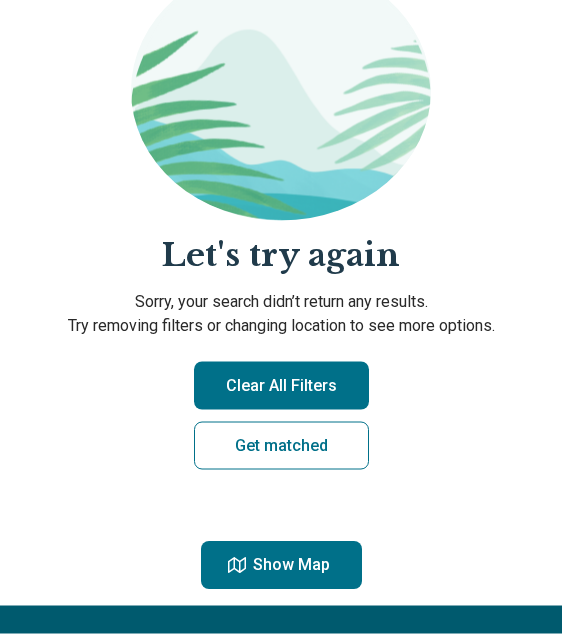 click on "Clear All Filters" at bounding box center (281, 386) 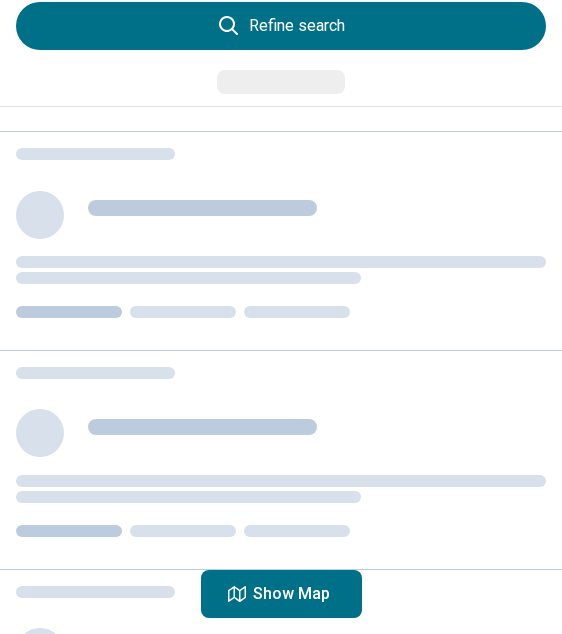 scroll, scrollTop: 0, scrollLeft: 0, axis: both 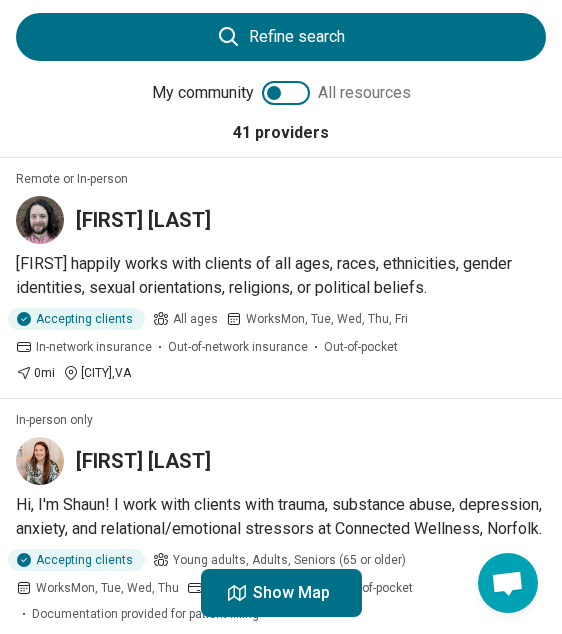 click on "[FIRST] [LAST]" at bounding box center [281, 221] 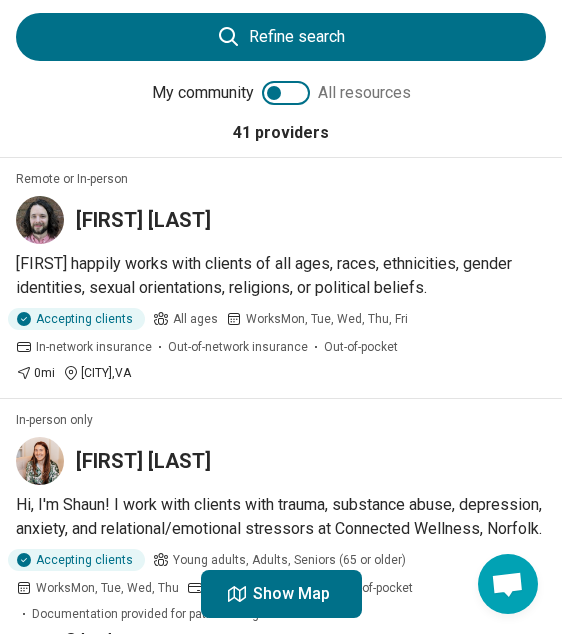 scroll, scrollTop: 0, scrollLeft: 0, axis: both 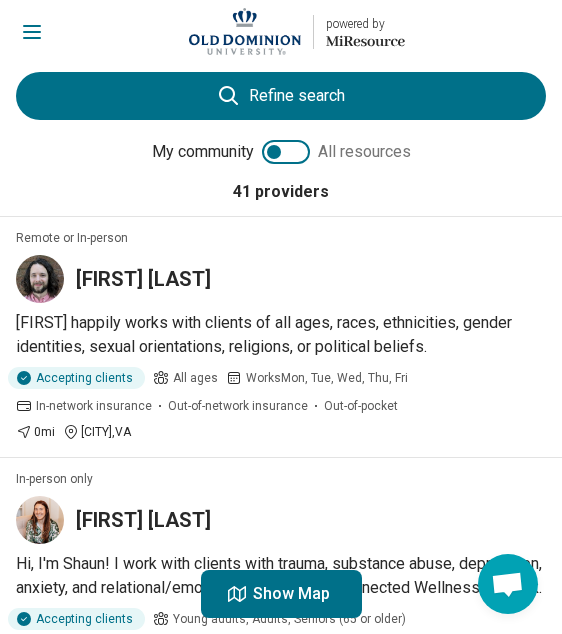 click on "Nathan Kelley" at bounding box center (281, 279) 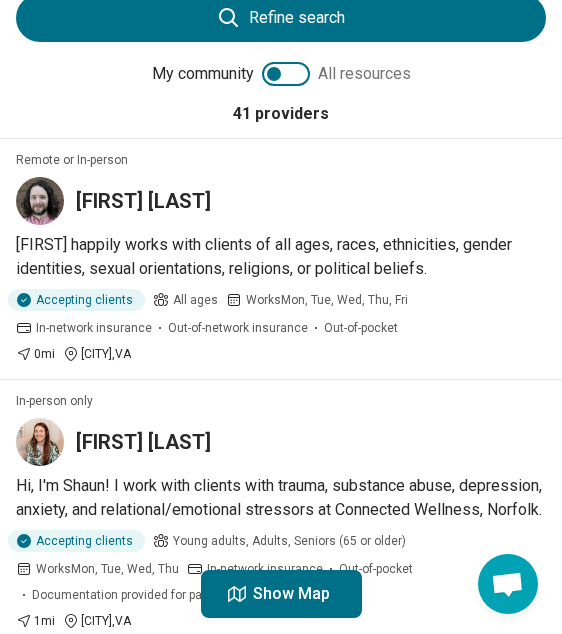 scroll, scrollTop: 99, scrollLeft: 0, axis: vertical 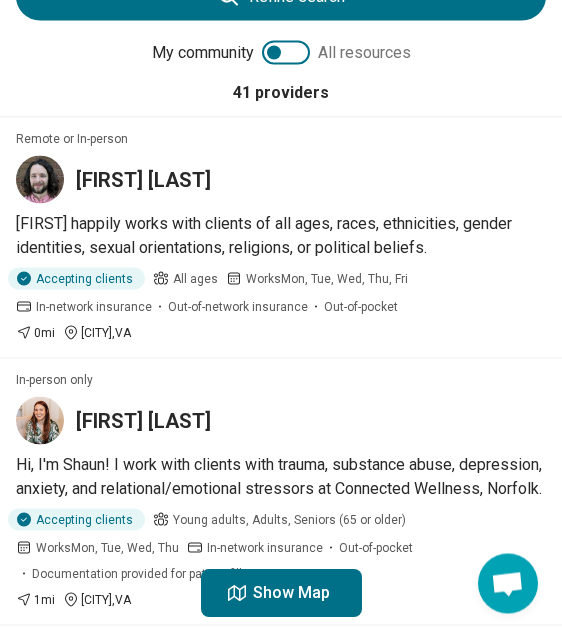 click on "Francis Lamm" at bounding box center (281, 421) 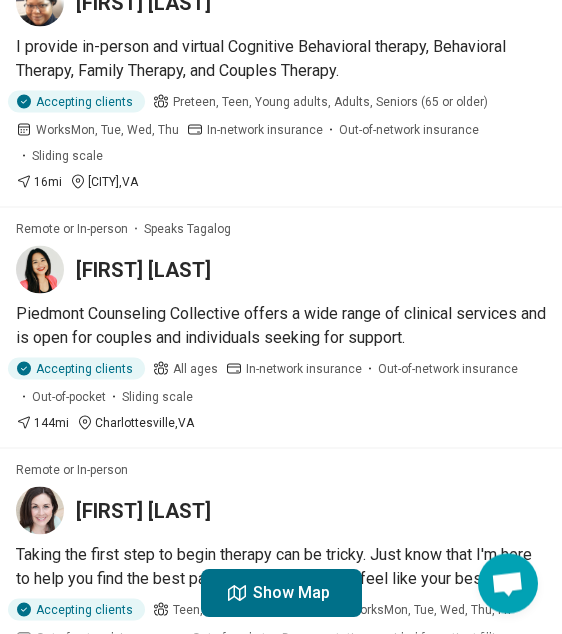 scroll, scrollTop: 1757, scrollLeft: 0, axis: vertical 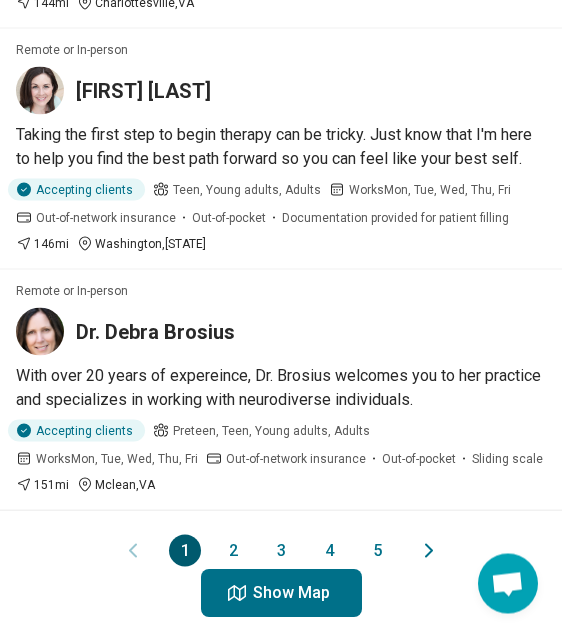 click on "2" at bounding box center (233, 551) 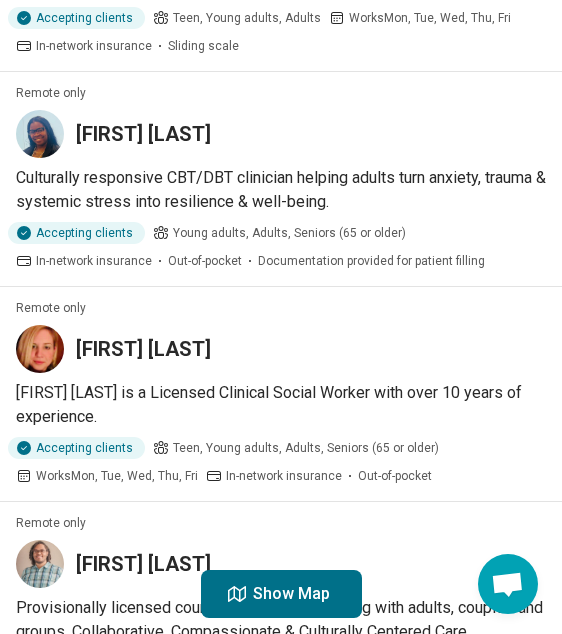 scroll, scrollTop: 1564, scrollLeft: 0, axis: vertical 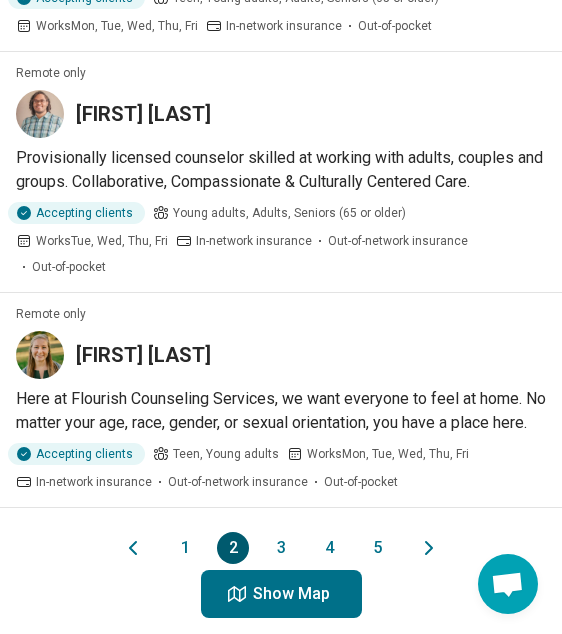 click on "3" at bounding box center [281, 548] 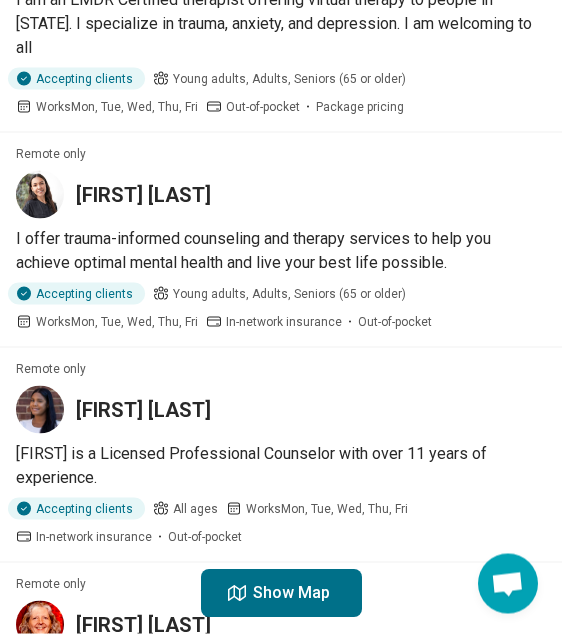 scroll, scrollTop: 1425, scrollLeft: 0, axis: vertical 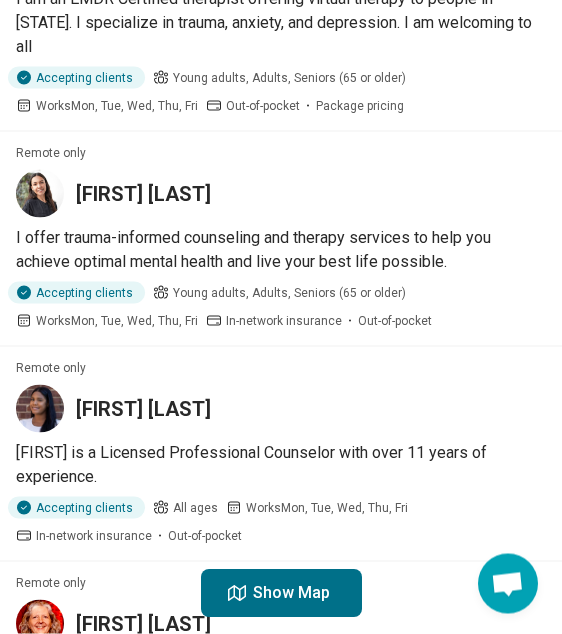 click on "Chelsea Barbosa" at bounding box center (281, 194) 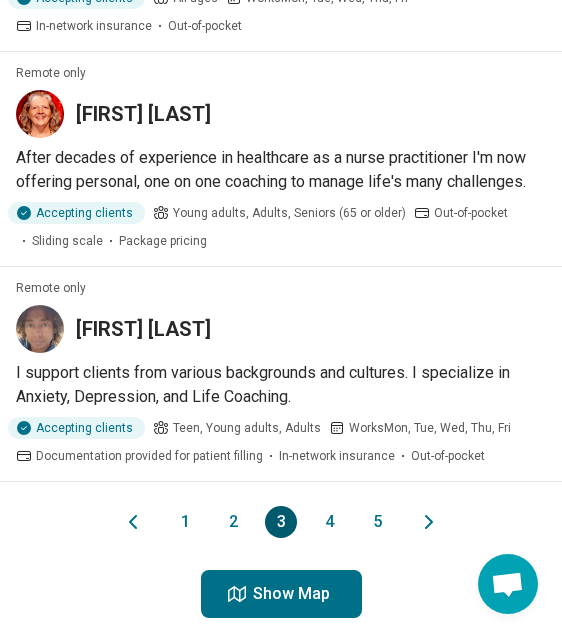 click on "4" at bounding box center [329, 522] 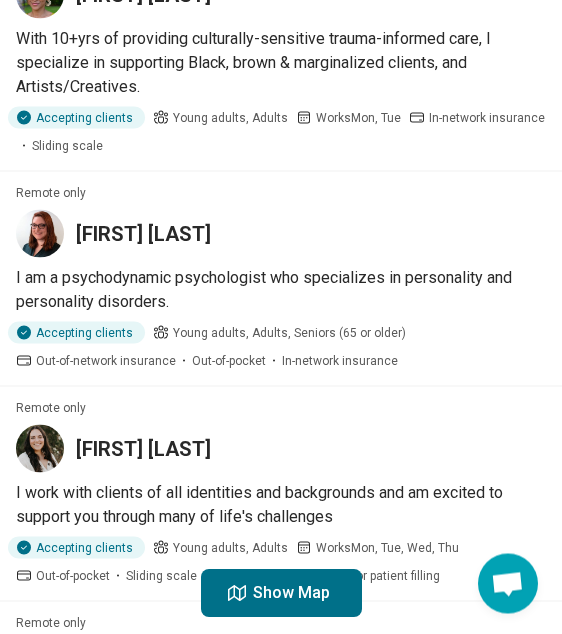 scroll, scrollTop: 1143, scrollLeft: 0, axis: vertical 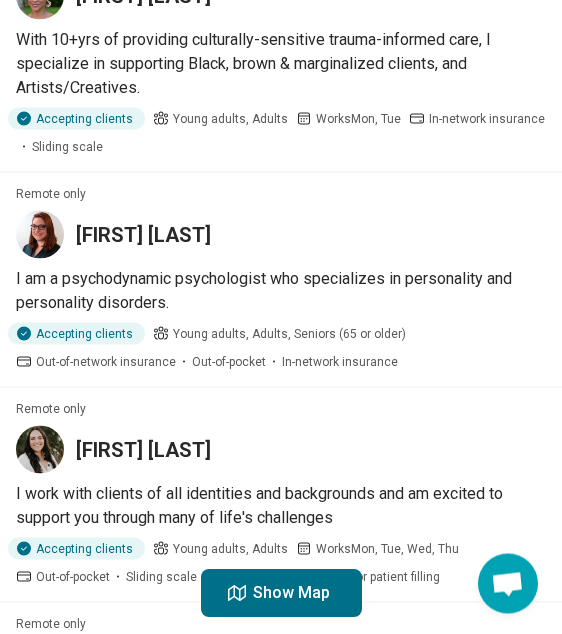 click on "Cheyenne Fisher" at bounding box center [281, 235] 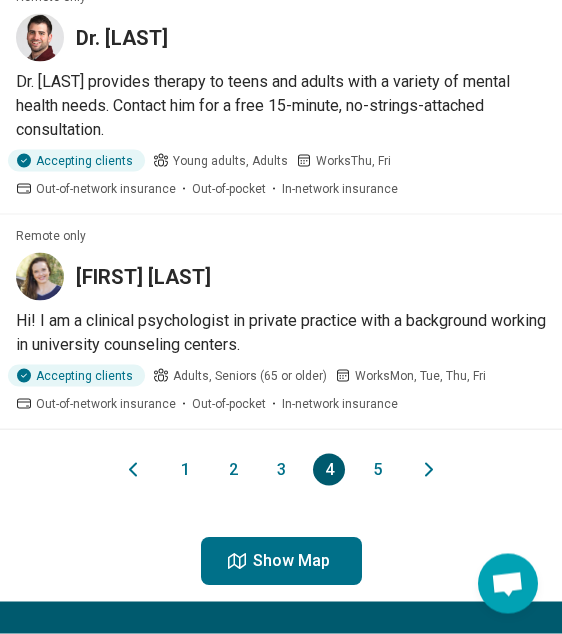 scroll, scrollTop: 1987, scrollLeft: 0, axis: vertical 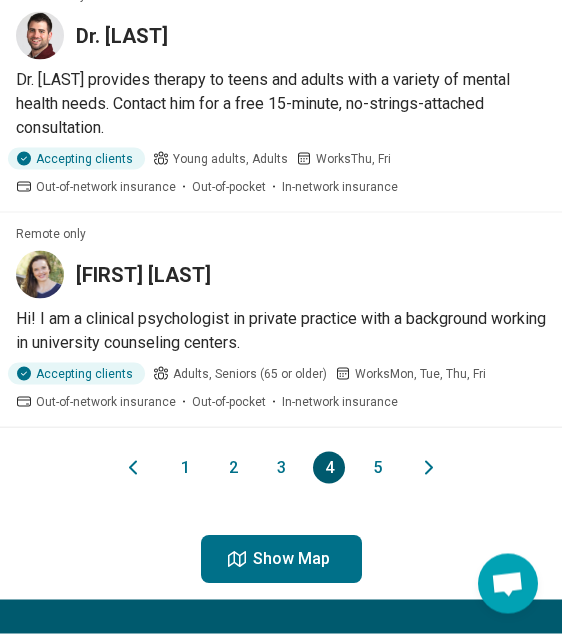 click on "5" at bounding box center (377, 468) 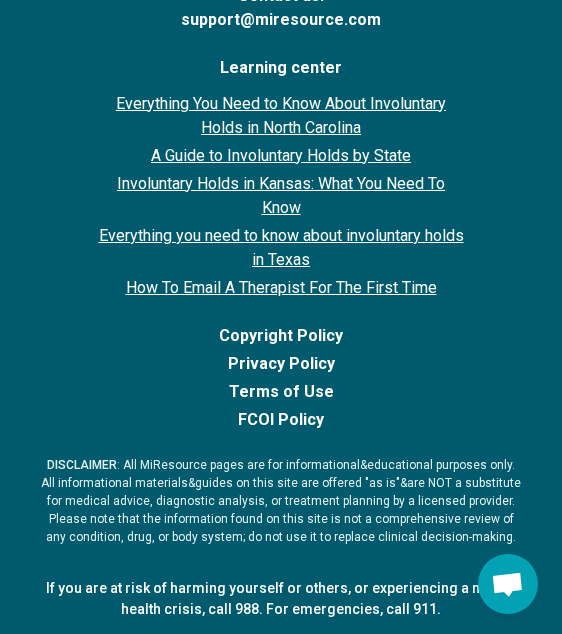 scroll, scrollTop: 0, scrollLeft: 0, axis: both 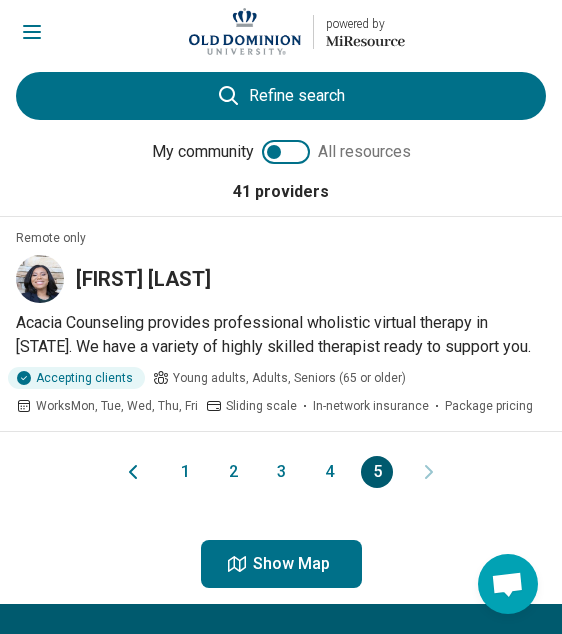 click on "1" at bounding box center [185, 472] 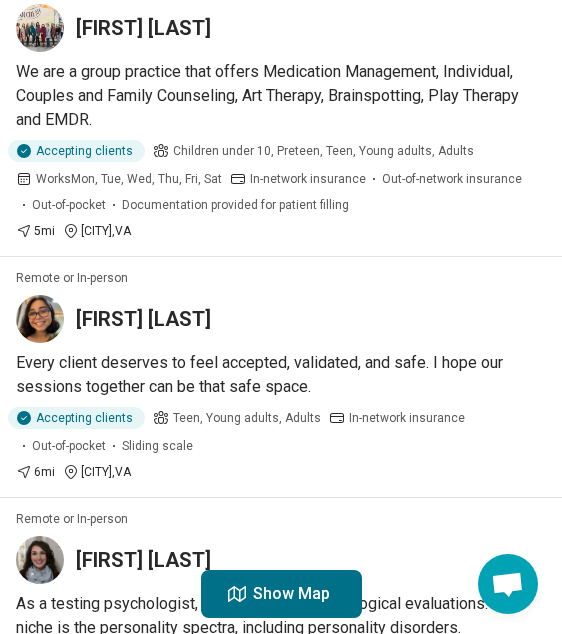 scroll, scrollTop: 975, scrollLeft: 0, axis: vertical 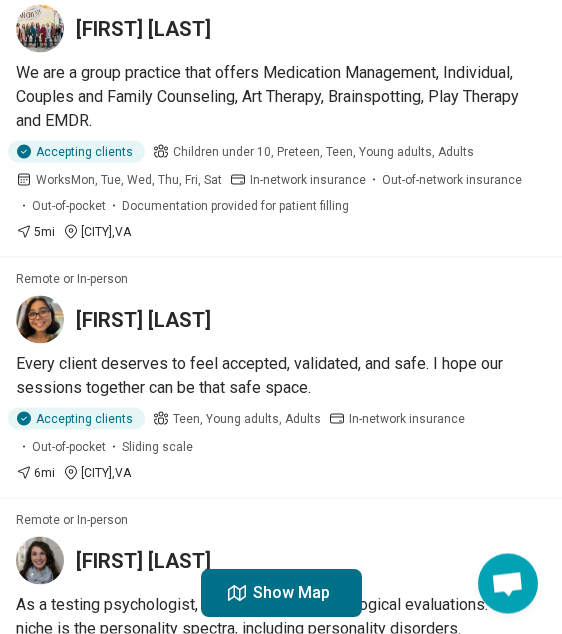 click on "Olivia Yslas" at bounding box center (281, 320) 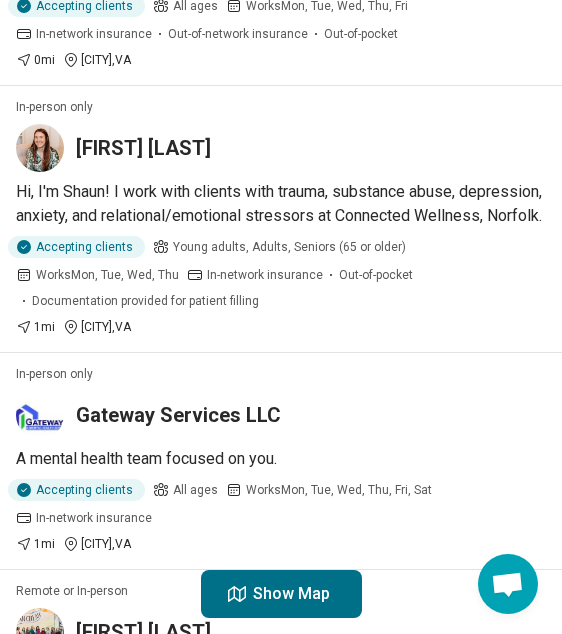 scroll, scrollTop: 0, scrollLeft: 0, axis: both 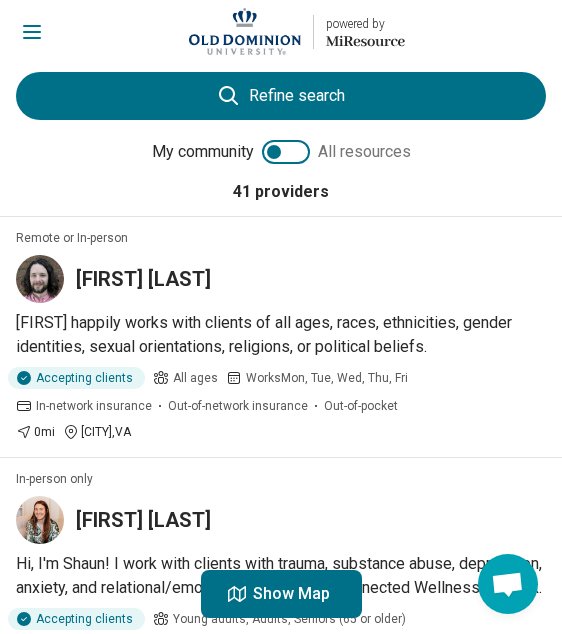 click on "Nathan Kelley" at bounding box center [281, 279] 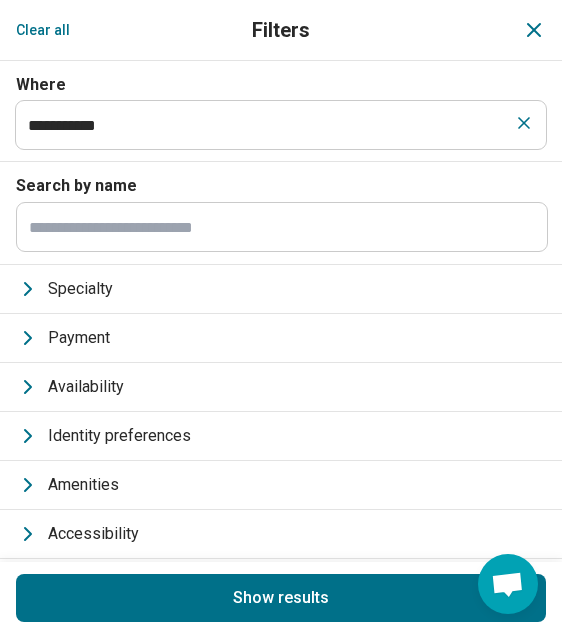 click at bounding box center [524, 123] 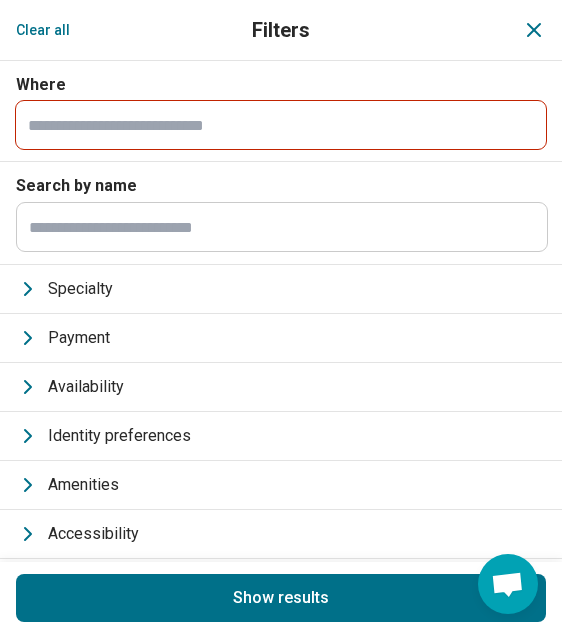 click on "Specialty" at bounding box center (281, 289) 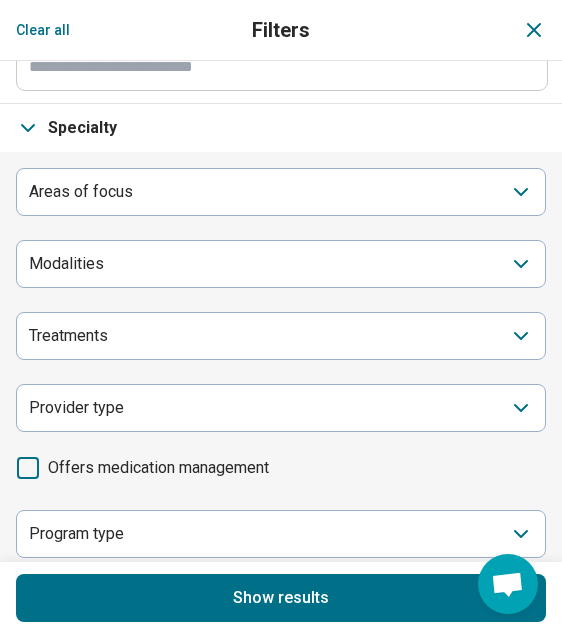 scroll, scrollTop: 204, scrollLeft: 0, axis: vertical 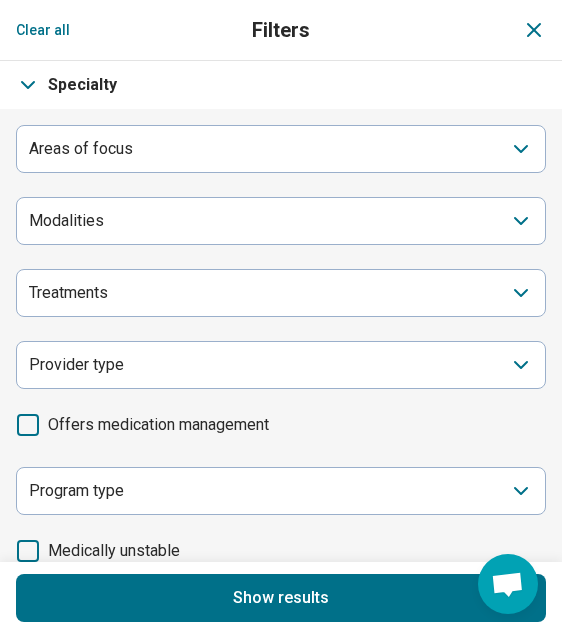 click on "Areas of focus" at bounding box center [281, 149] 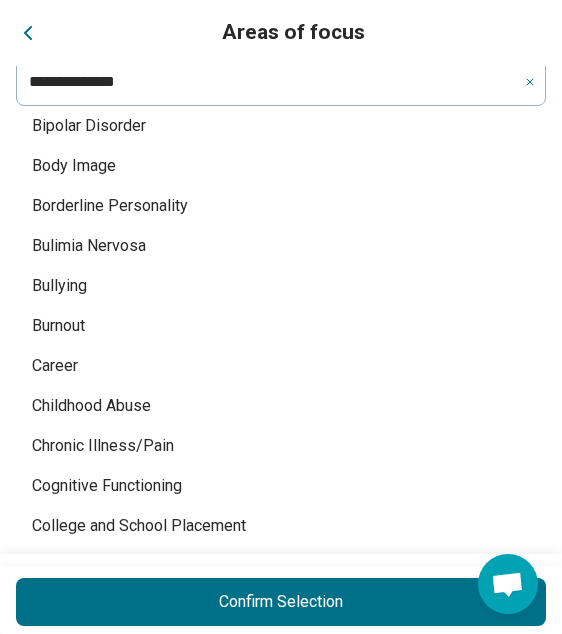 scroll, scrollTop: 0, scrollLeft: 0, axis: both 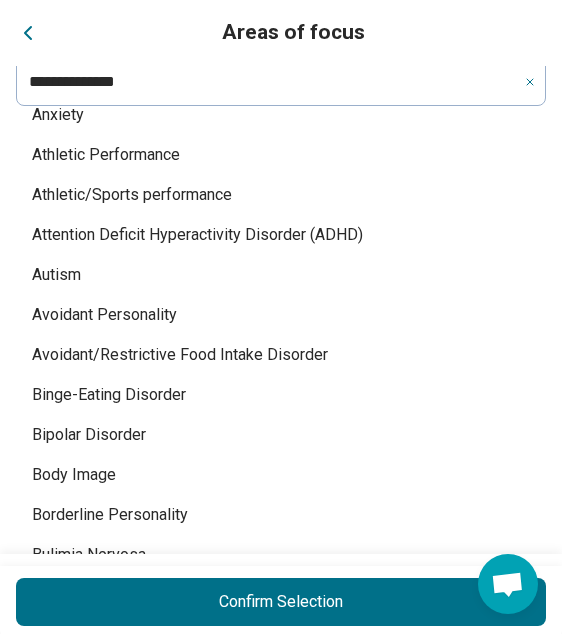 click 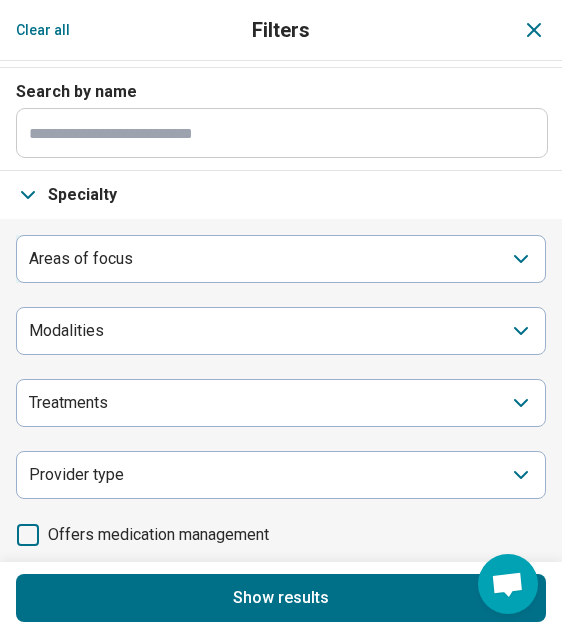 scroll, scrollTop: 94, scrollLeft: 0, axis: vertical 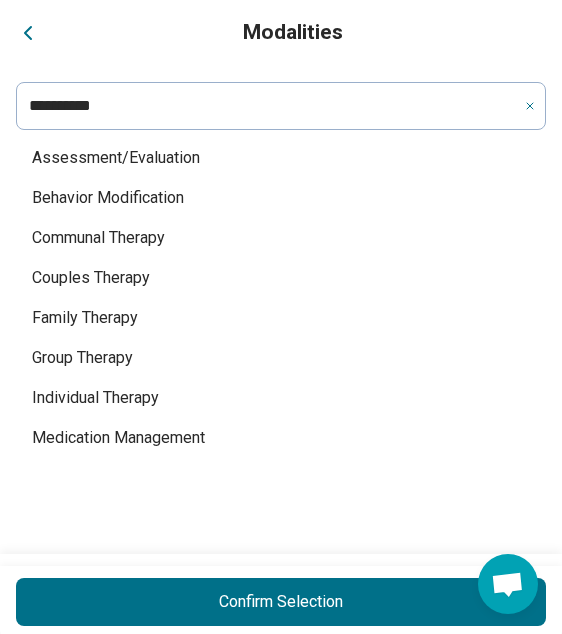 click on "Individual Therapy" at bounding box center (281, 398) 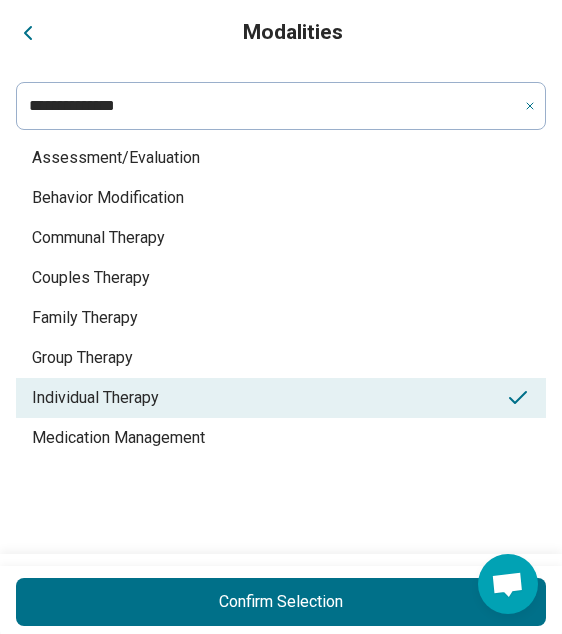 click on "Confirm Selection" at bounding box center [281, 602] 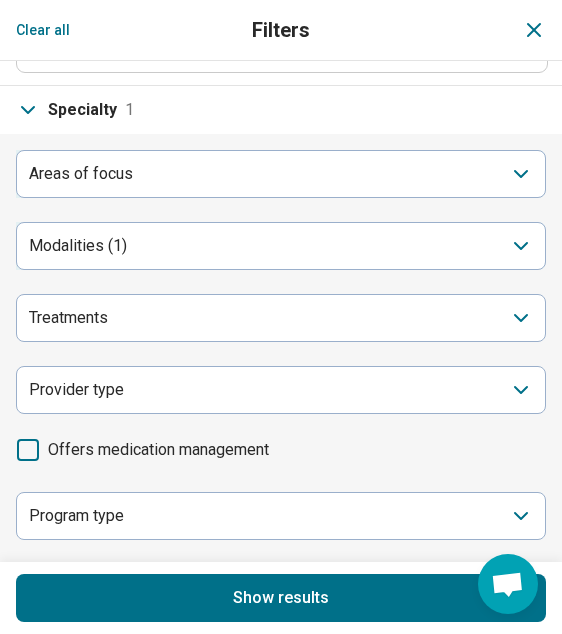 scroll, scrollTop: 179, scrollLeft: 0, axis: vertical 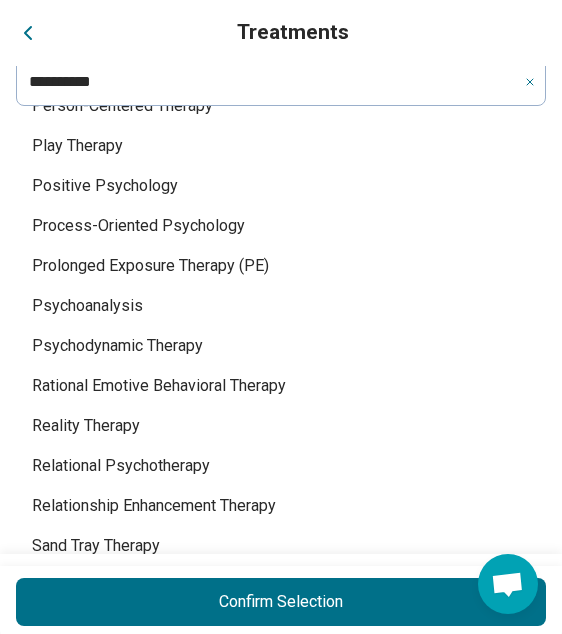 click on "Psychoanalysis" at bounding box center (281, 306) 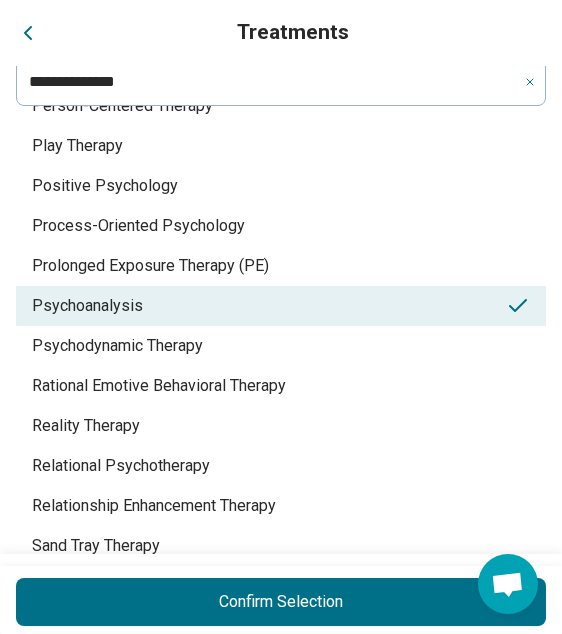 click on "Confirm Selection" at bounding box center [281, 602] 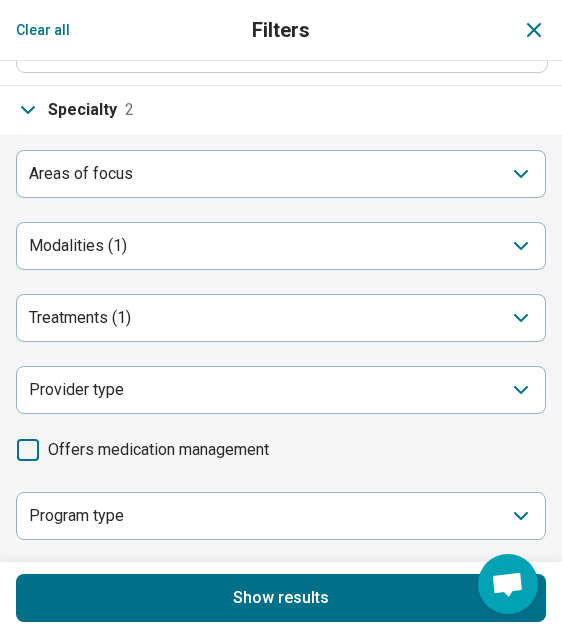 click on "Show results" at bounding box center [281, 598] 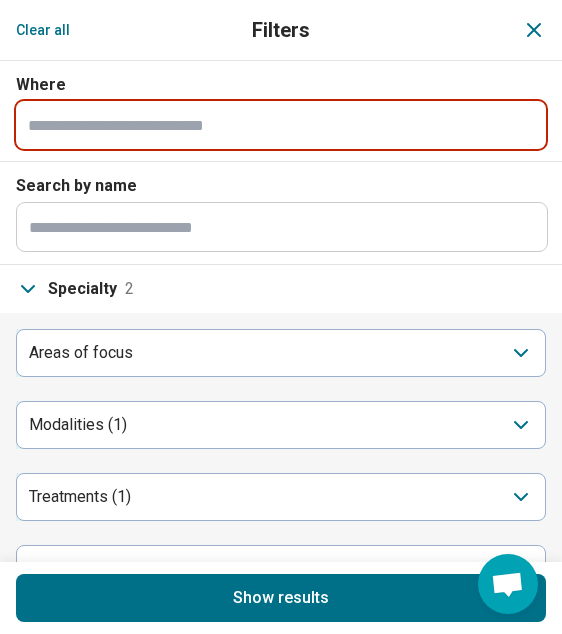click at bounding box center [281, 125] 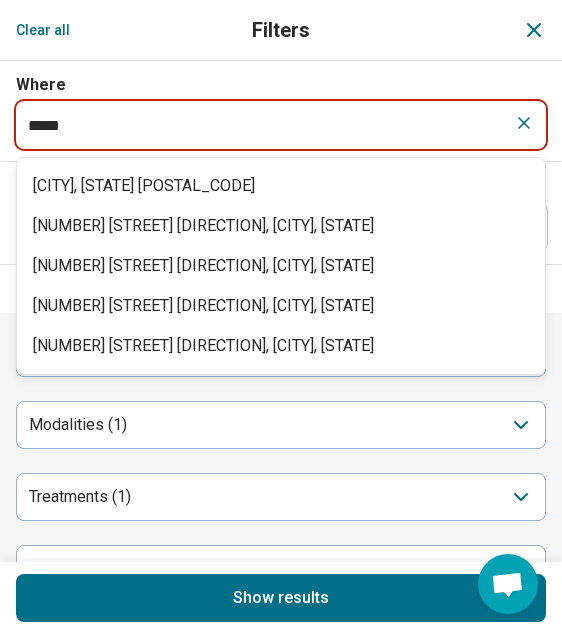type on "**********" 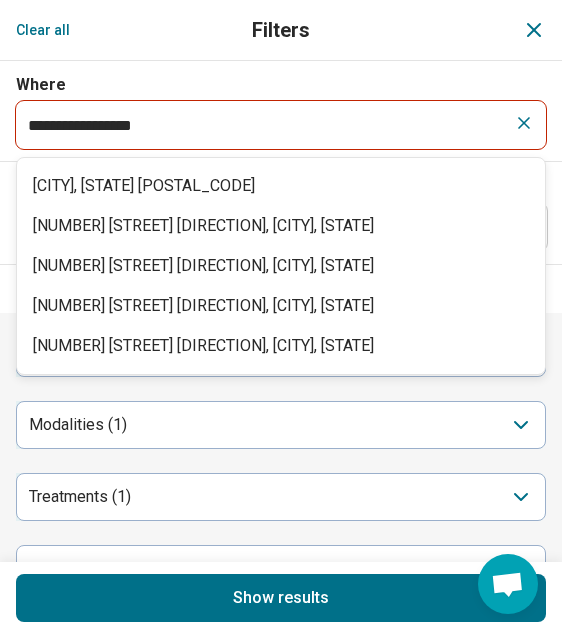 click on "Search by name" at bounding box center (281, 186) 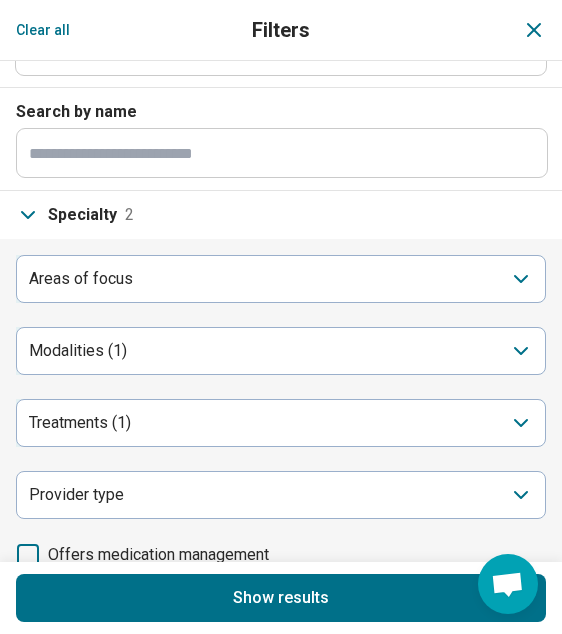 scroll, scrollTop: 72, scrollLeft: 0, axis: vertical 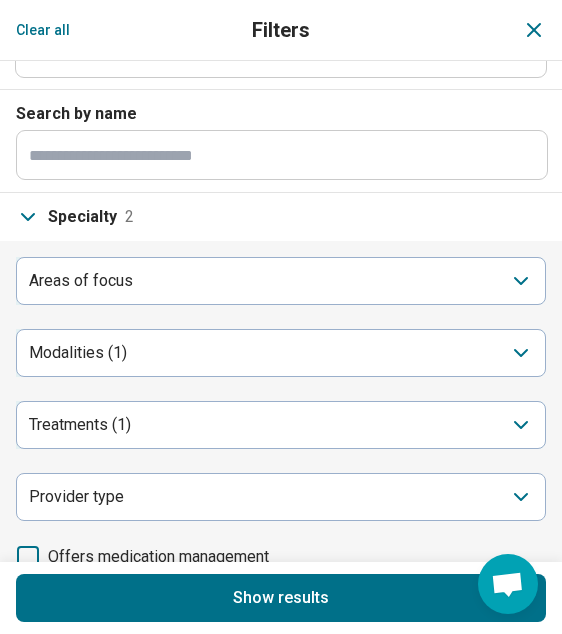 click on "Show results" at bounding box center (281, 598) 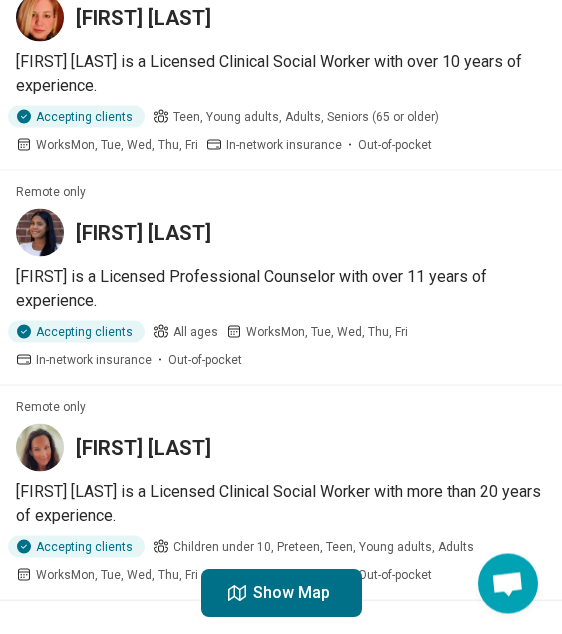 scroll, scrollTop: 417, scrollLeft: 0, axis: vertical 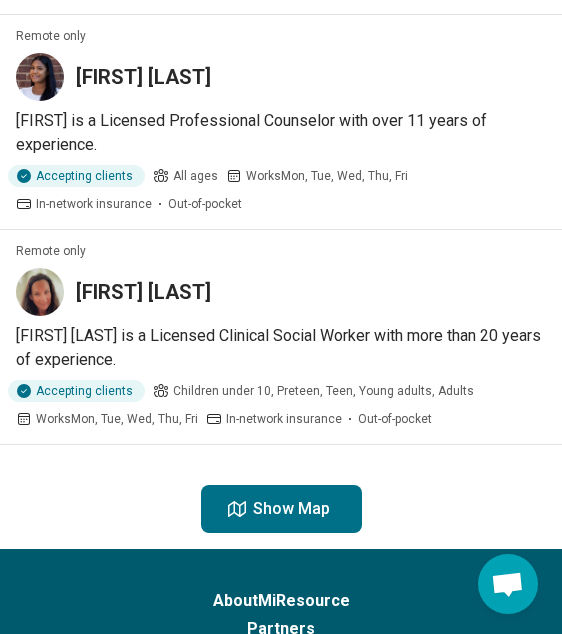 click on "[FIRST] [LAST]" at bounding box center (281, 292) 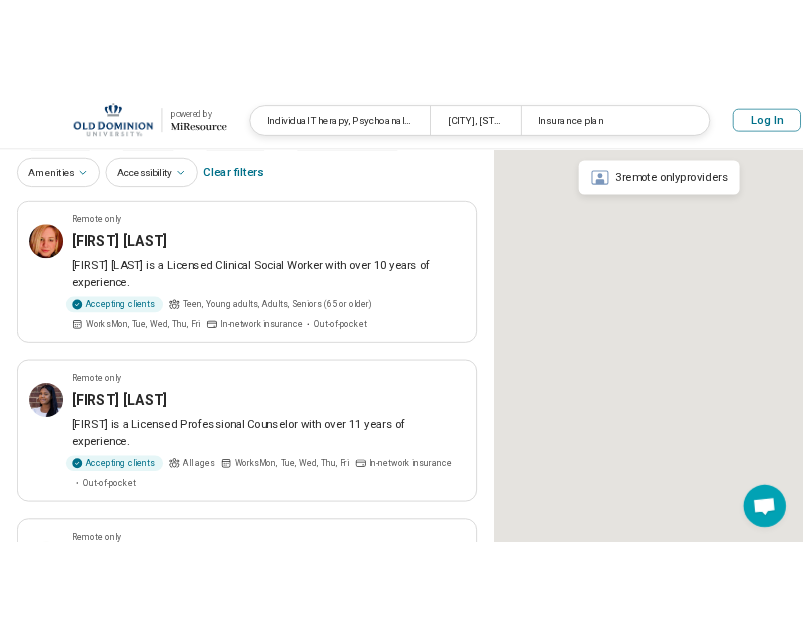scroll, scrollTop: 0, scrollLeft: 0, axis: both 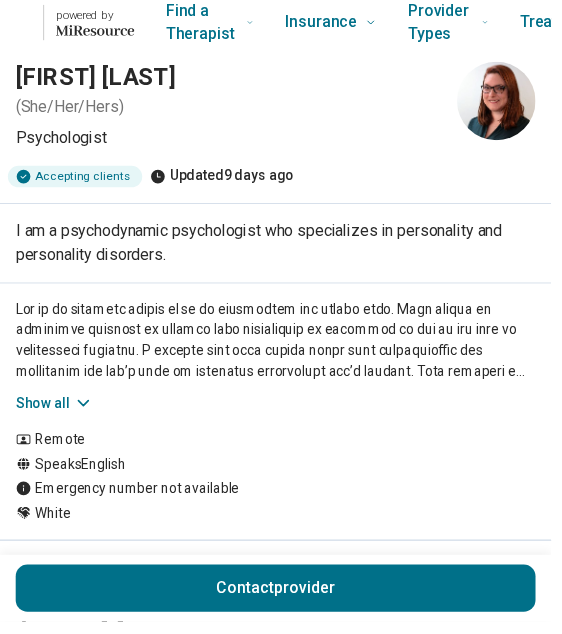 click on "Show all" at bounding box center [55, 411] 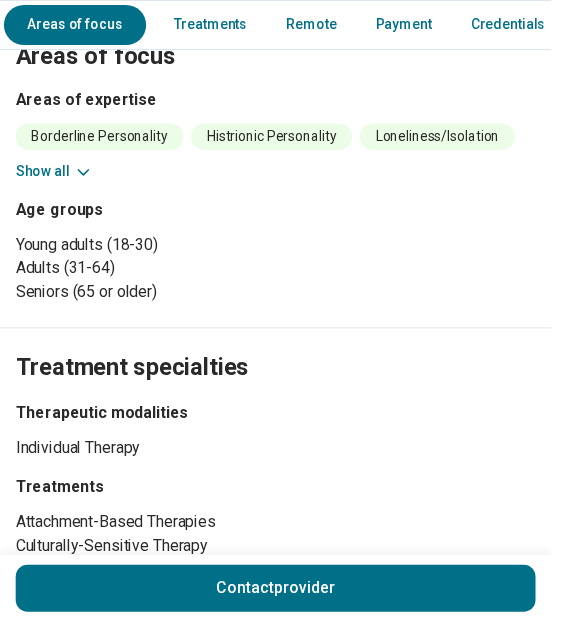 scroll, scrollTop: 874, scrollLeft: 0, axis: vertical 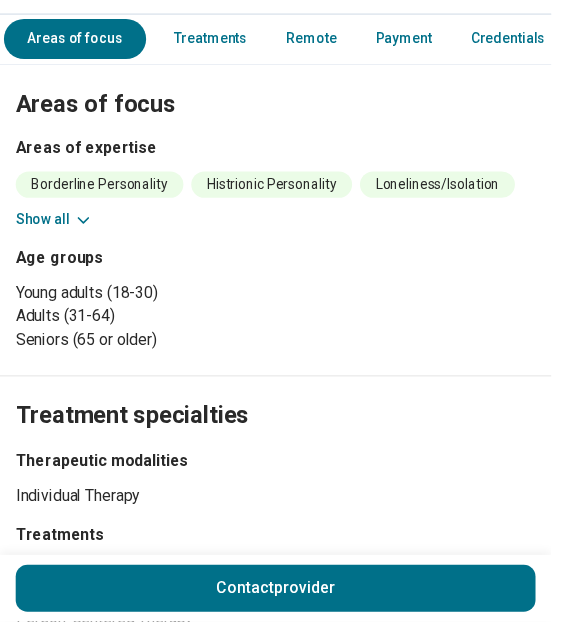 click on "Show all" at bounding box center (55, 224) 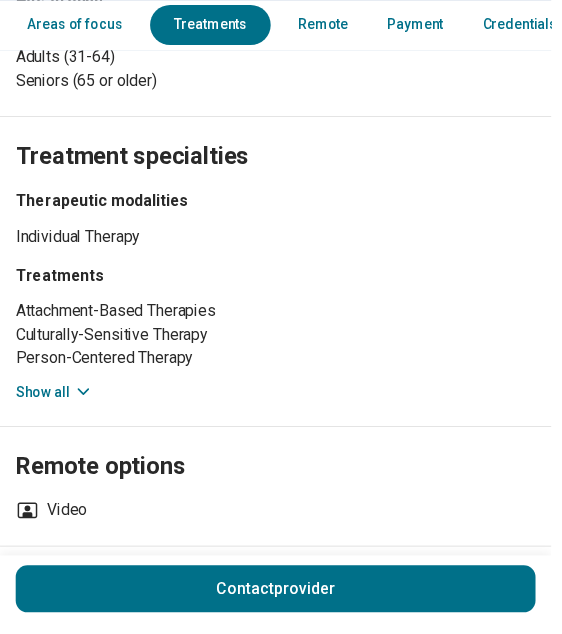 scroll, scrollTop: 1139, scrollLeft: 0, axis: vertical 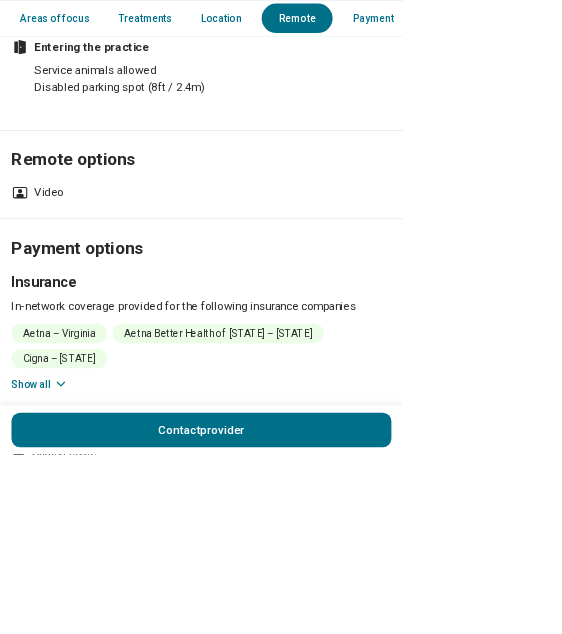 click 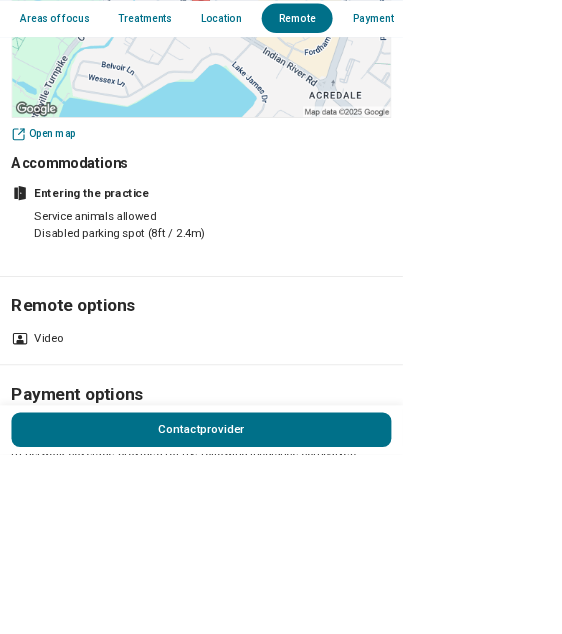 scroll, scrollTop: 1283, scrollLeft: 0, axis: vertical 